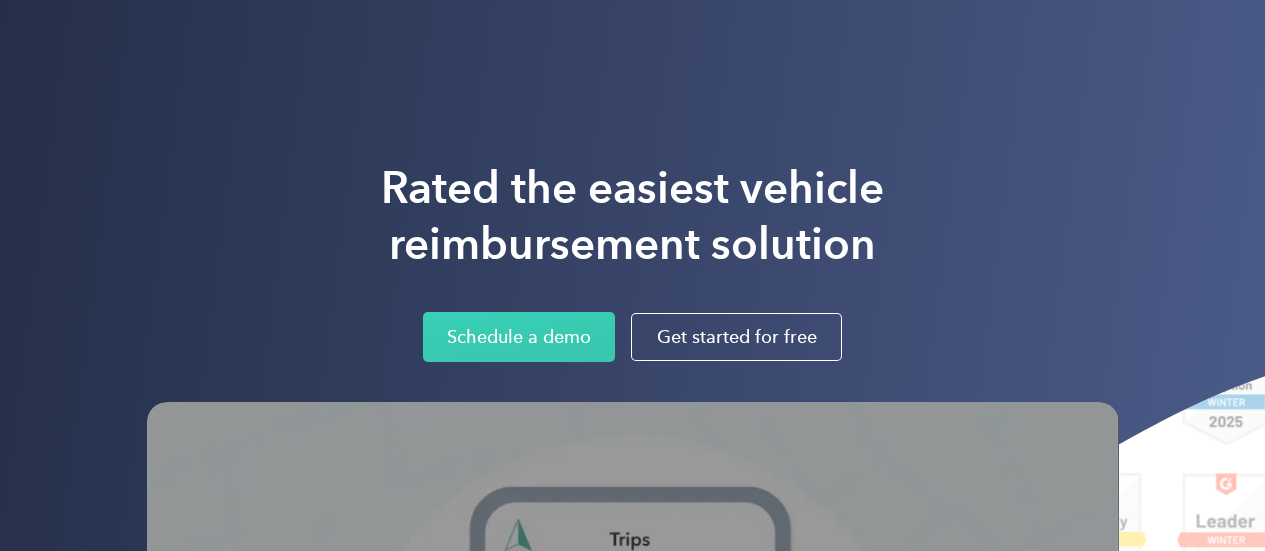 scroll, scrollTop: 0, scrollLeft: 0, axis: both 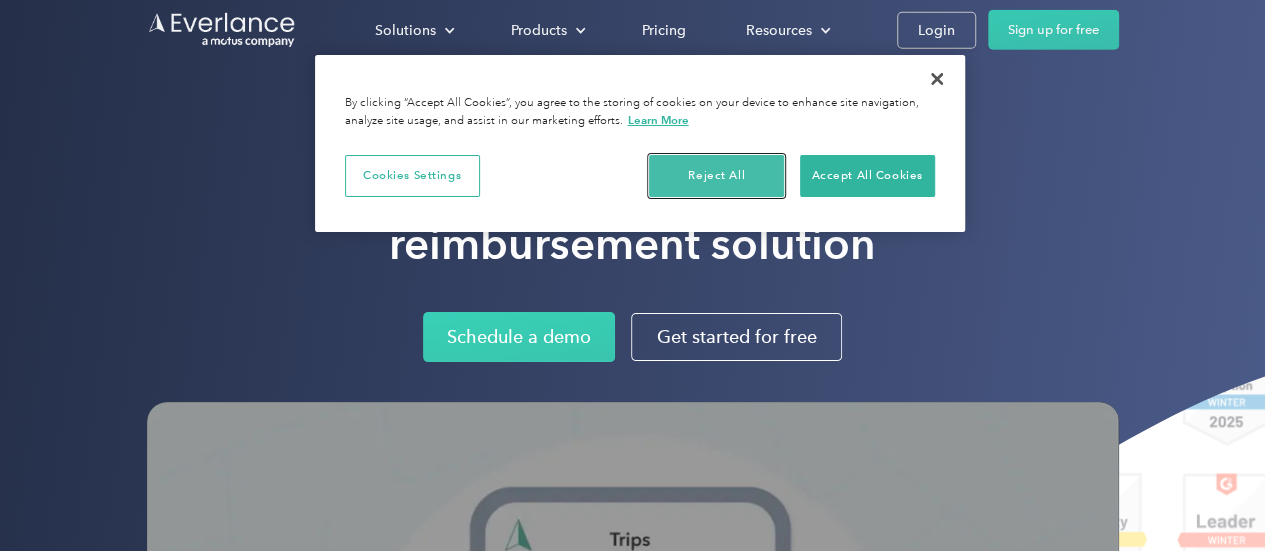 click on "Reject All" at bounding box center (716, 176) 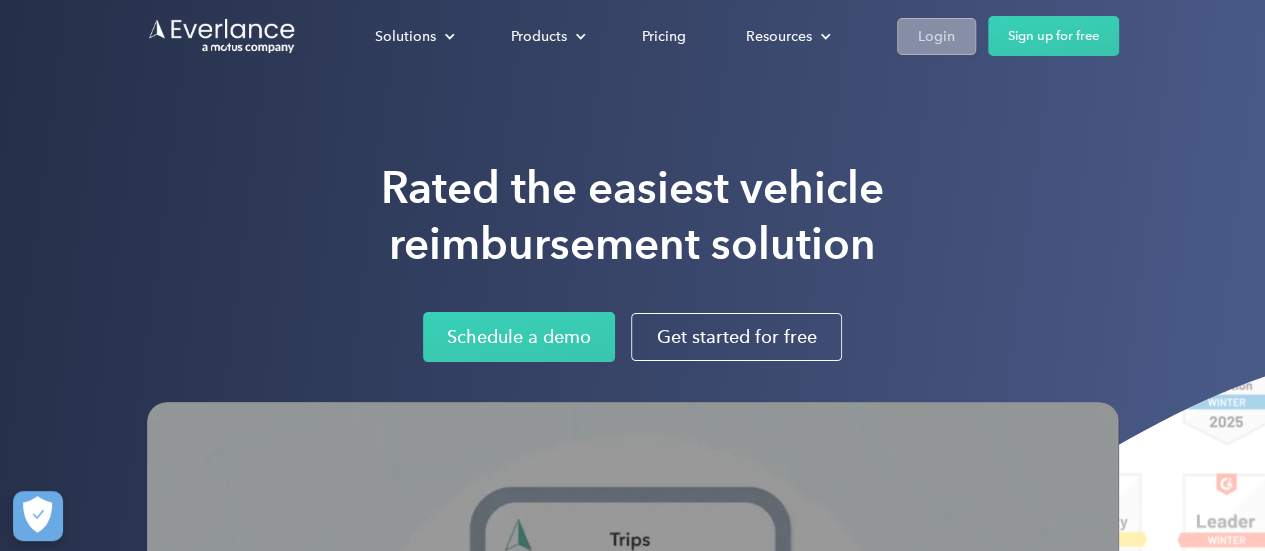 click on "Login" at bounding box center (936, 36) 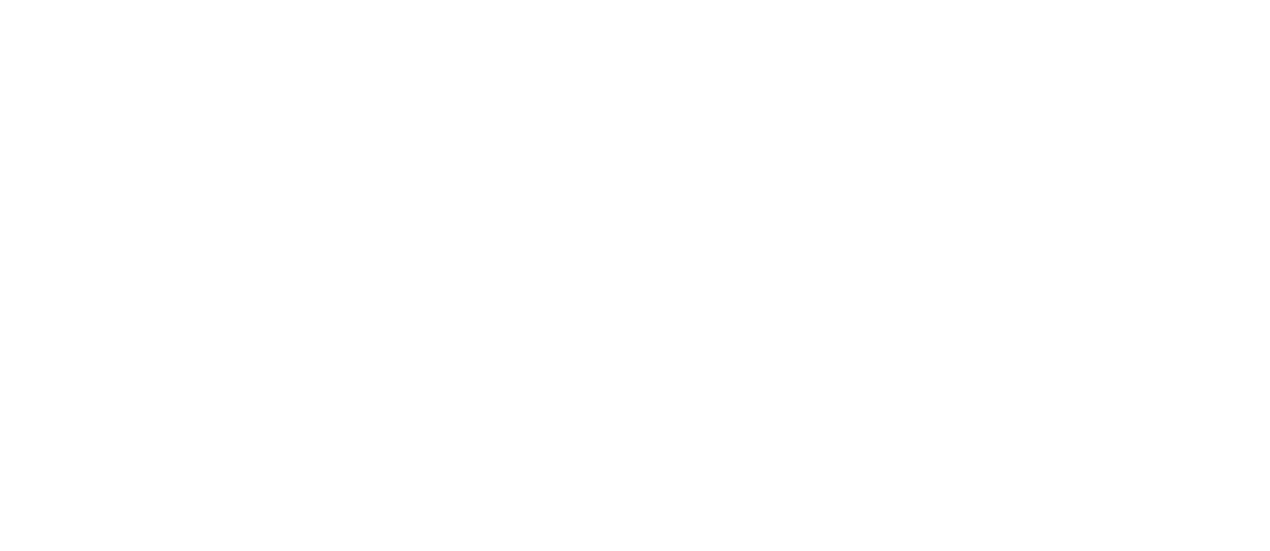 scroll, scrollTop: 0, scrollLeft: 0, axis: both 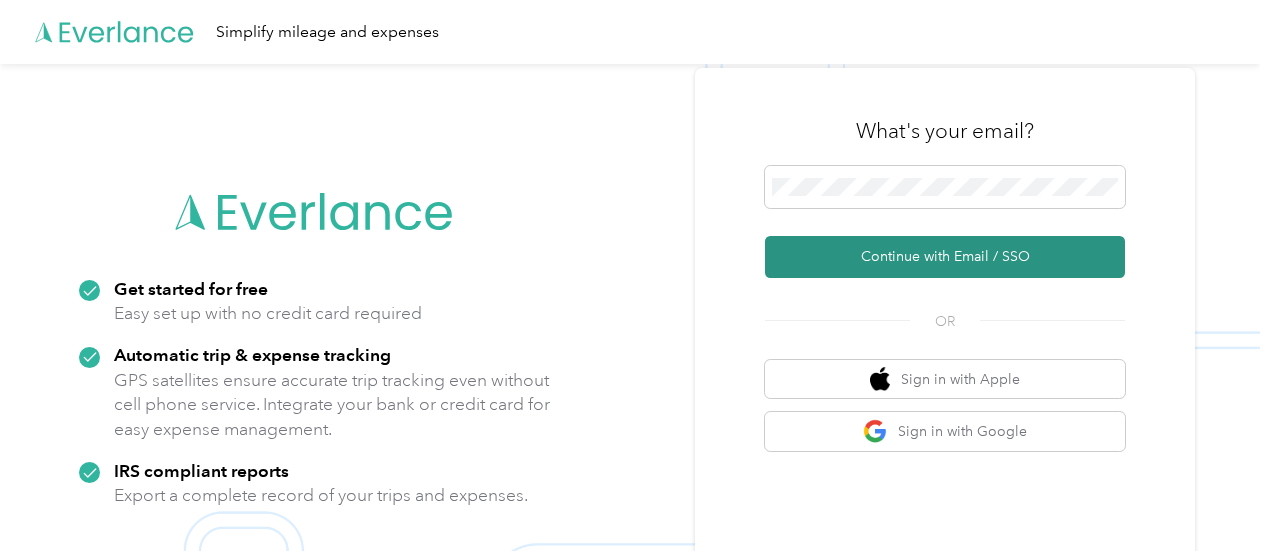 click on "Continue with Email / SSO" at bounding box center [945, 257] 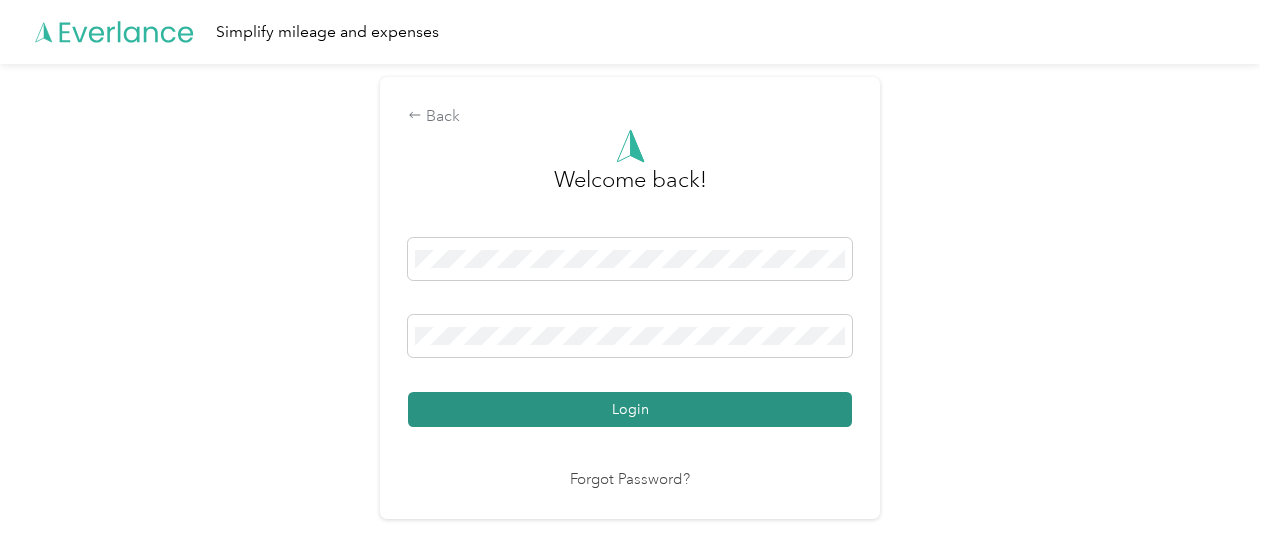 click on "Login" at bounding box center [630, 409] 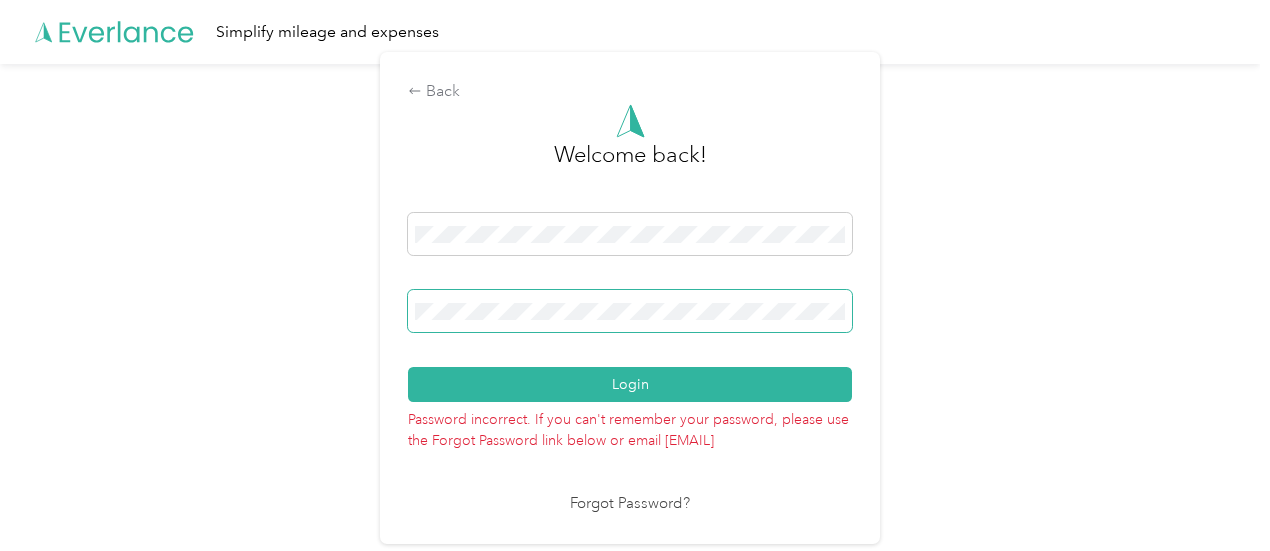 click on "Back Welcome back! Login Password incorrect. If you can't remember your password, please use the Forgot Password link below or email [EMAIL] Forgot Password?" at bounding box center [630, 297] 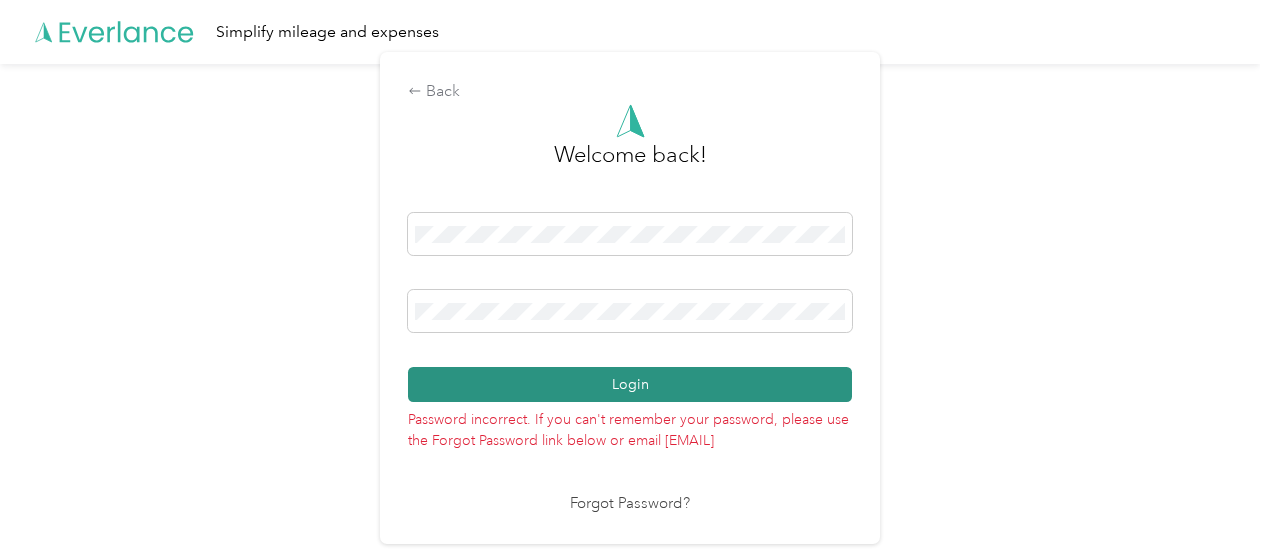 click on "Login" at bounding box center [630, 384] 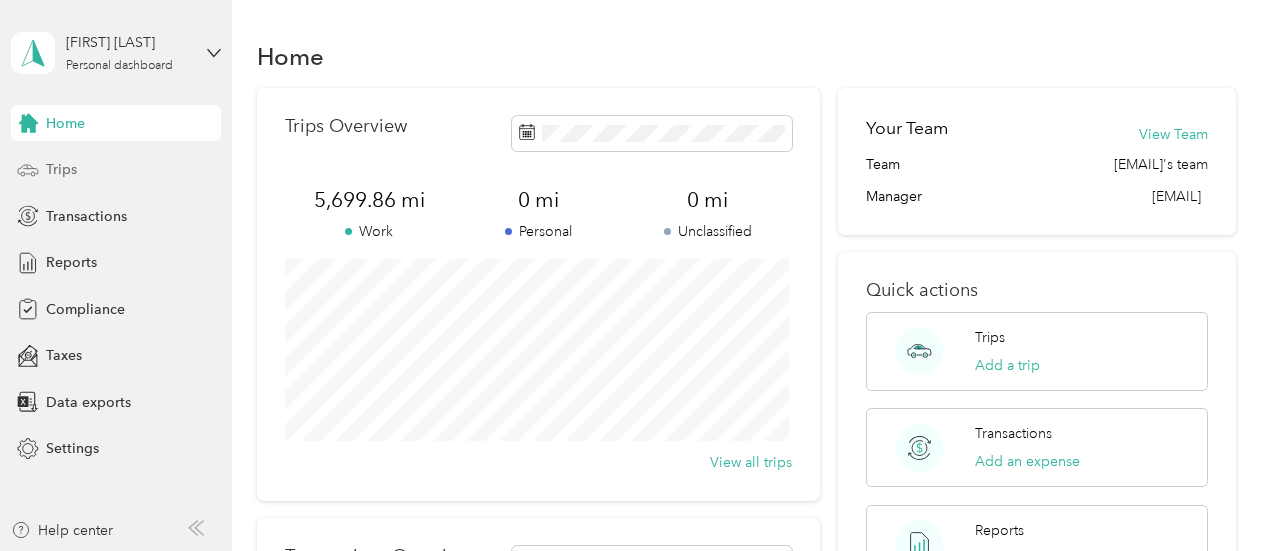 click on "Trips" at bounding box center [61, 169] 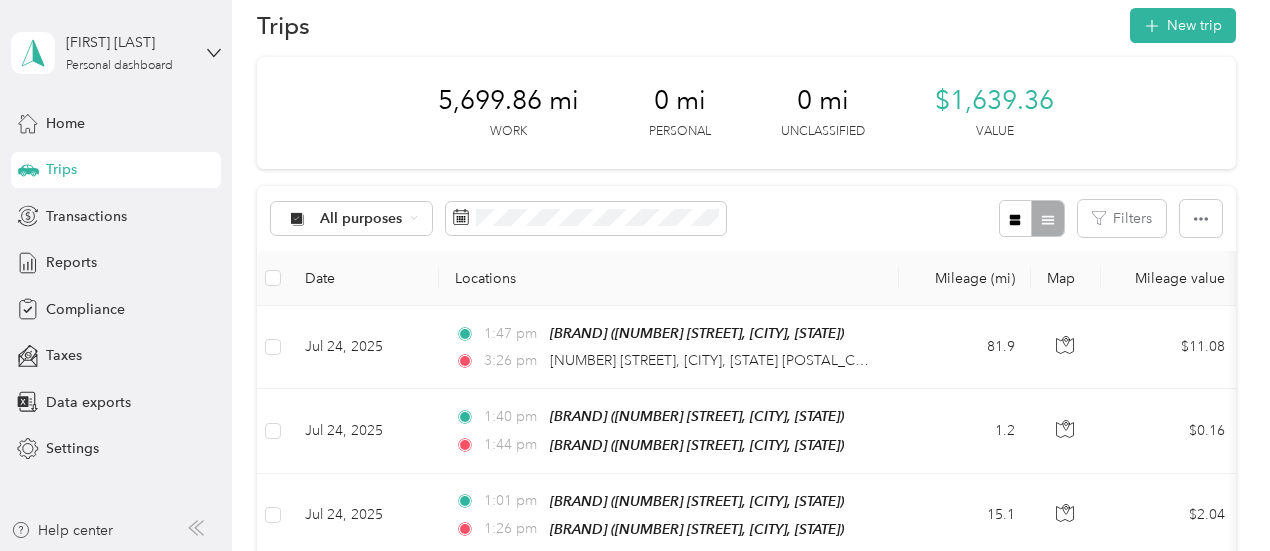 scroll, scrollTop: 0, scrollLeft: 0, axis: both 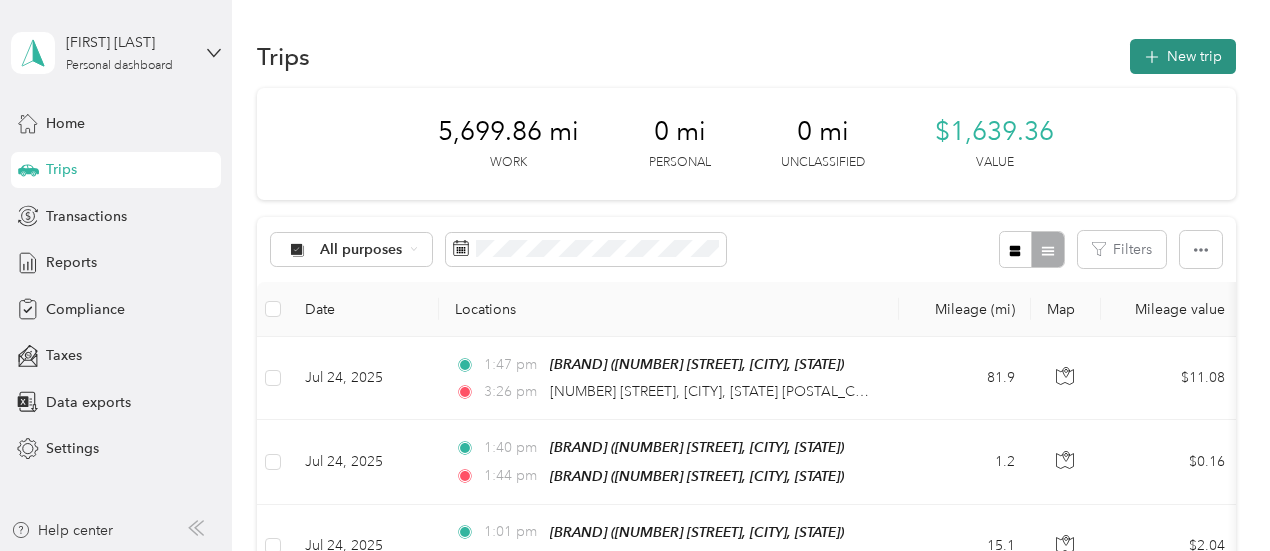 click on "New trip" at bounding box center (1183, 56) 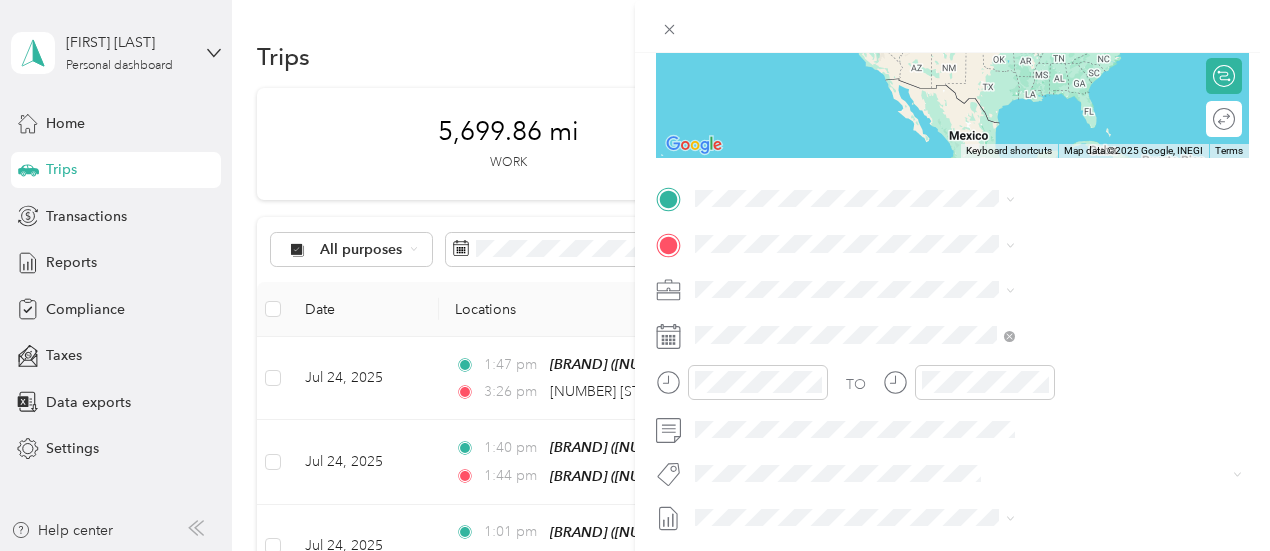 scroll, scrollTop: 300, scrollLeft: 0, axis: vertical 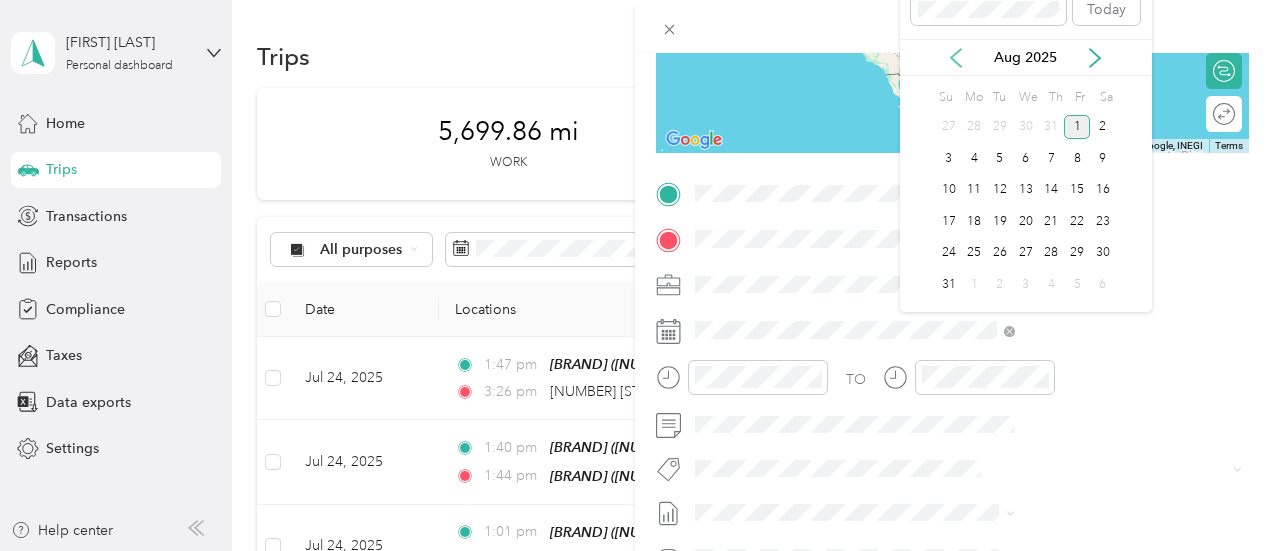 click 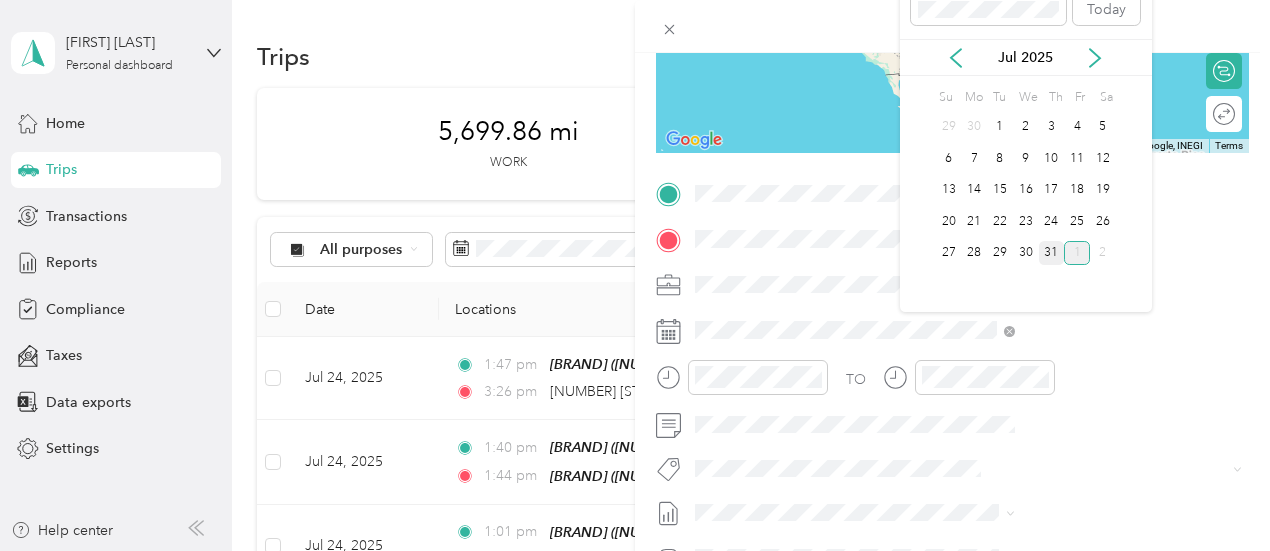 click on "31" at bounding box center (1052, 253) 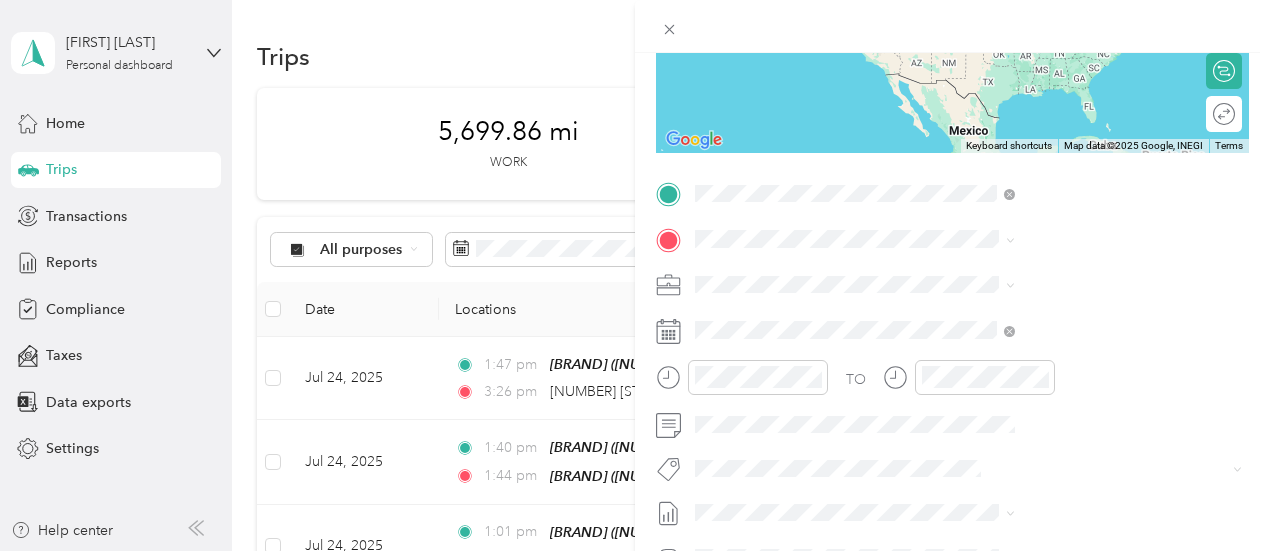 click on "[NUMBER] [STREET]
[CITY], [STATE] [POSTAL_CODE], [COUNTRY]" at bounding box center (1081, 283) 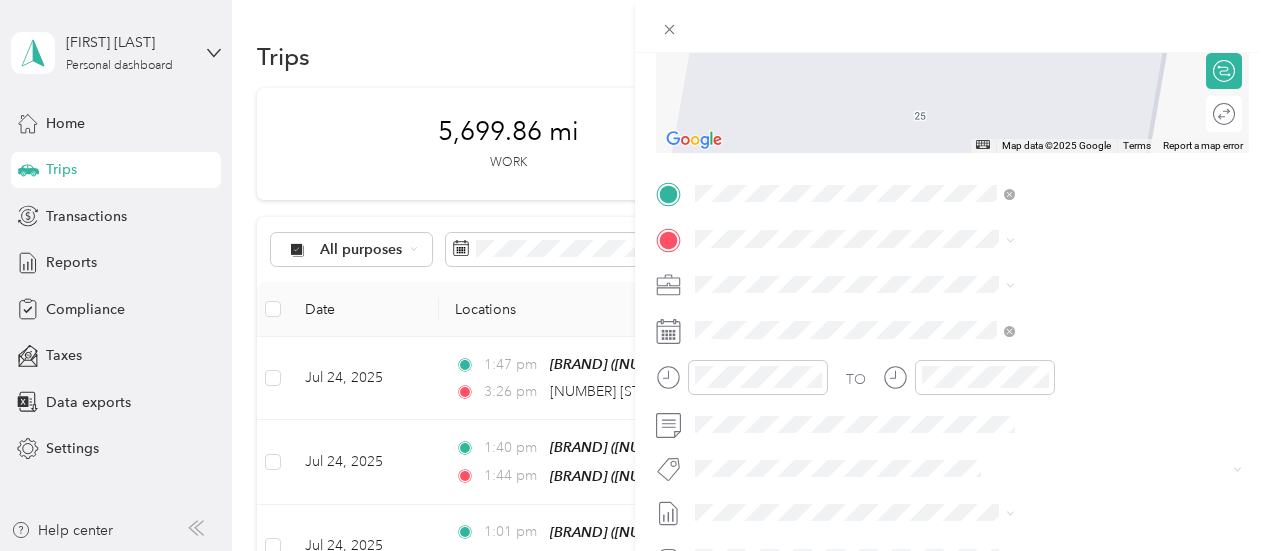 click on "DEMOULAS/MARKET BASKET" at bounding box center (1114, 409) 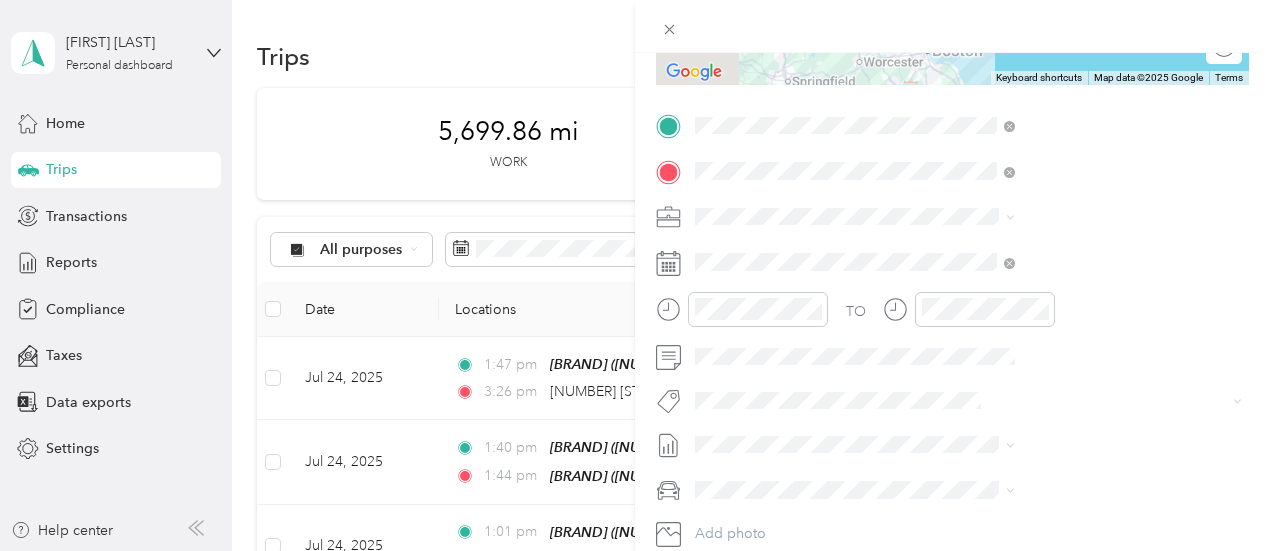 scroll, scrollTop: 400, scrollLeft: 0, axis: vertical 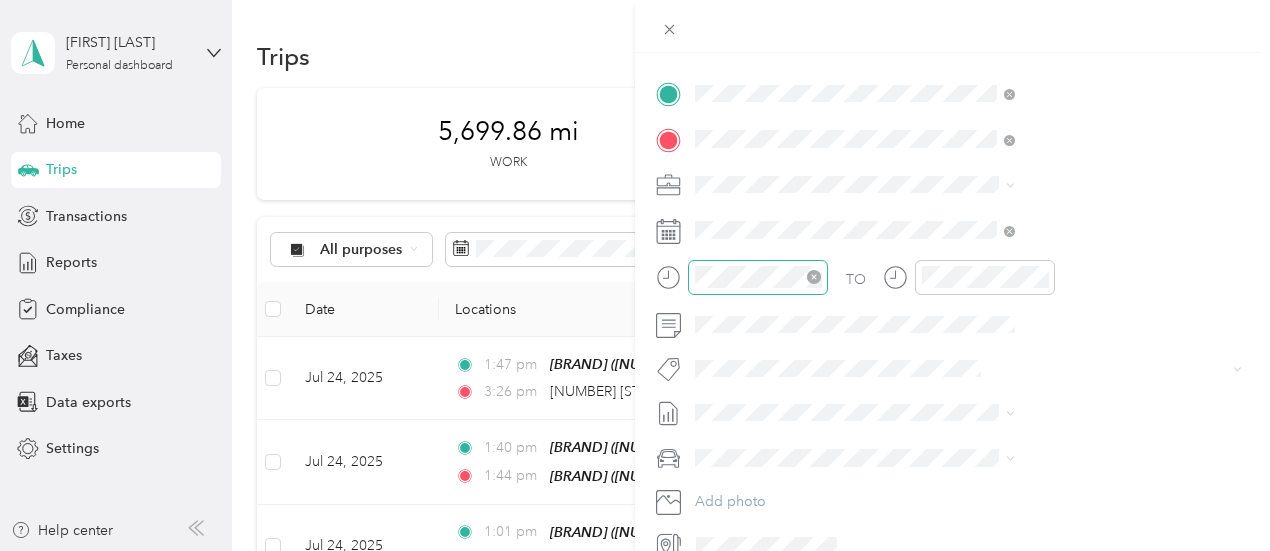 click 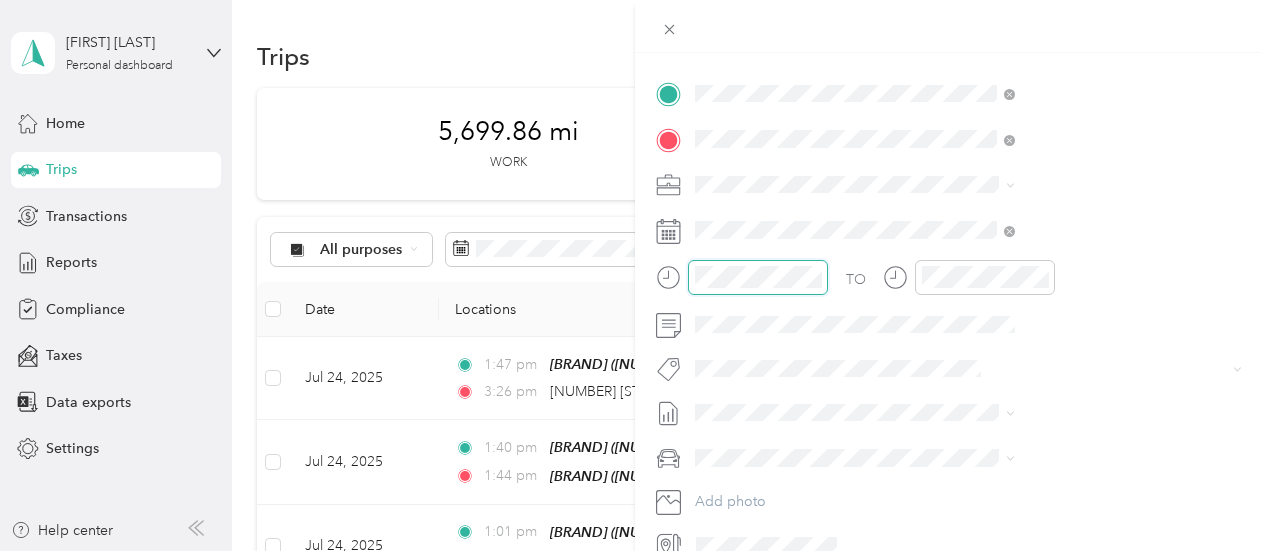 scroll, scrollTop: 532, scrollLeft: 0, axis: vertical 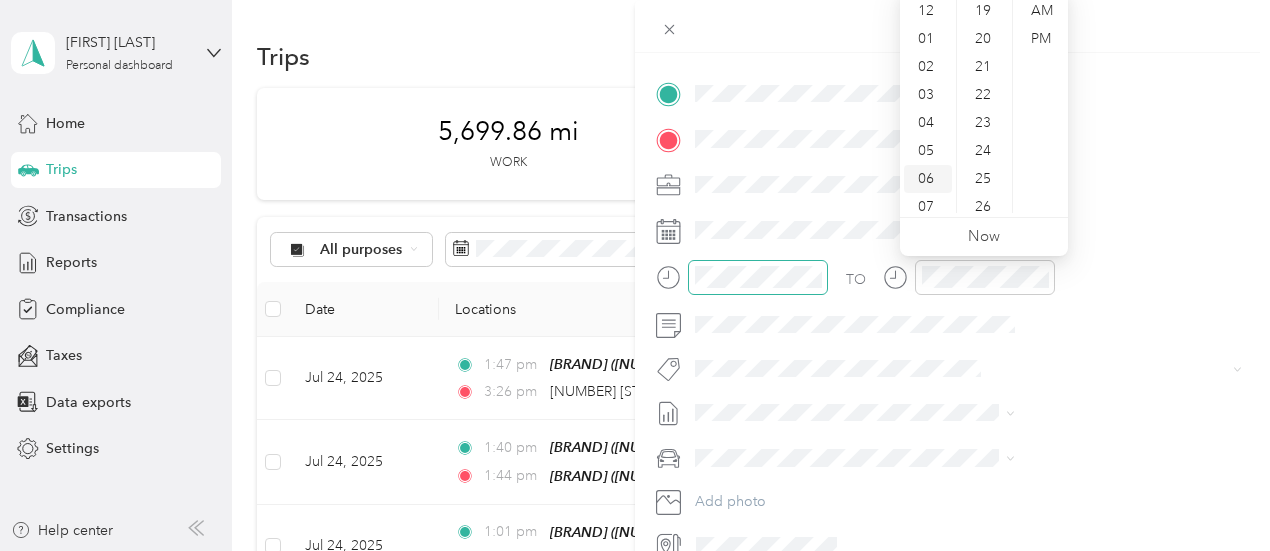 click on "06" at bounding box center [928, 179] 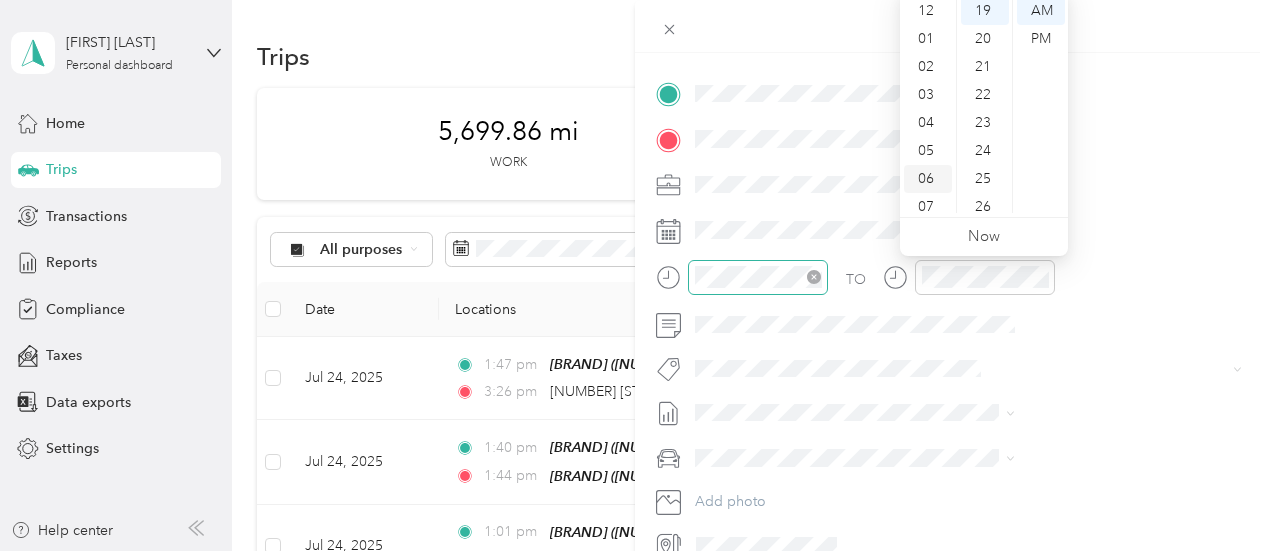 scroll, scrollTop: 120, scrollLeft: 0, axis: vertical 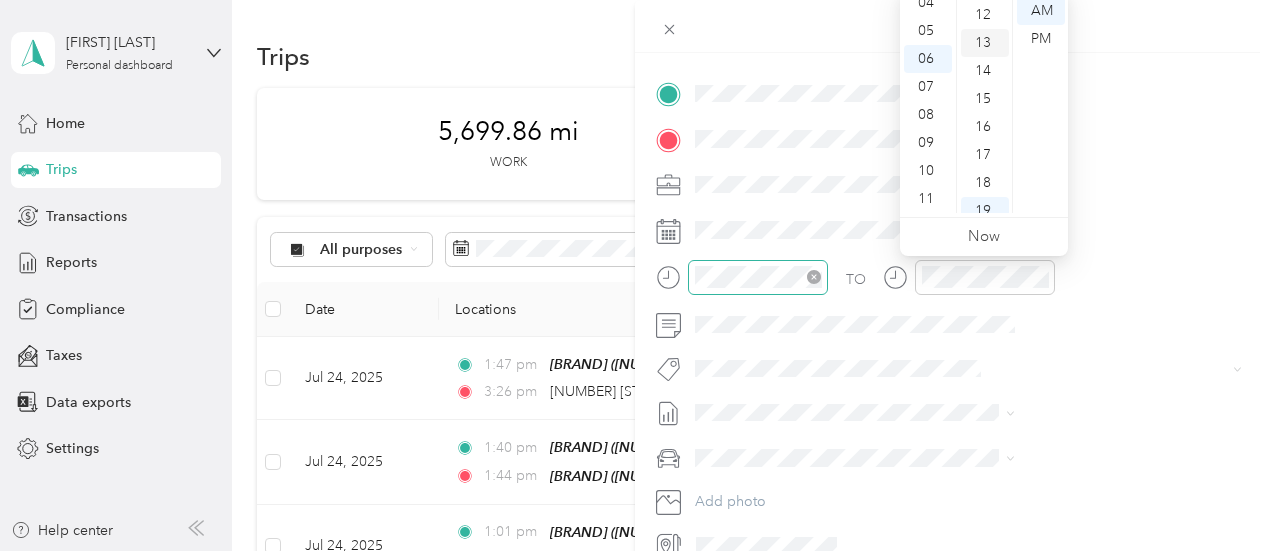 click on "13" at bounding box center [985, 43] 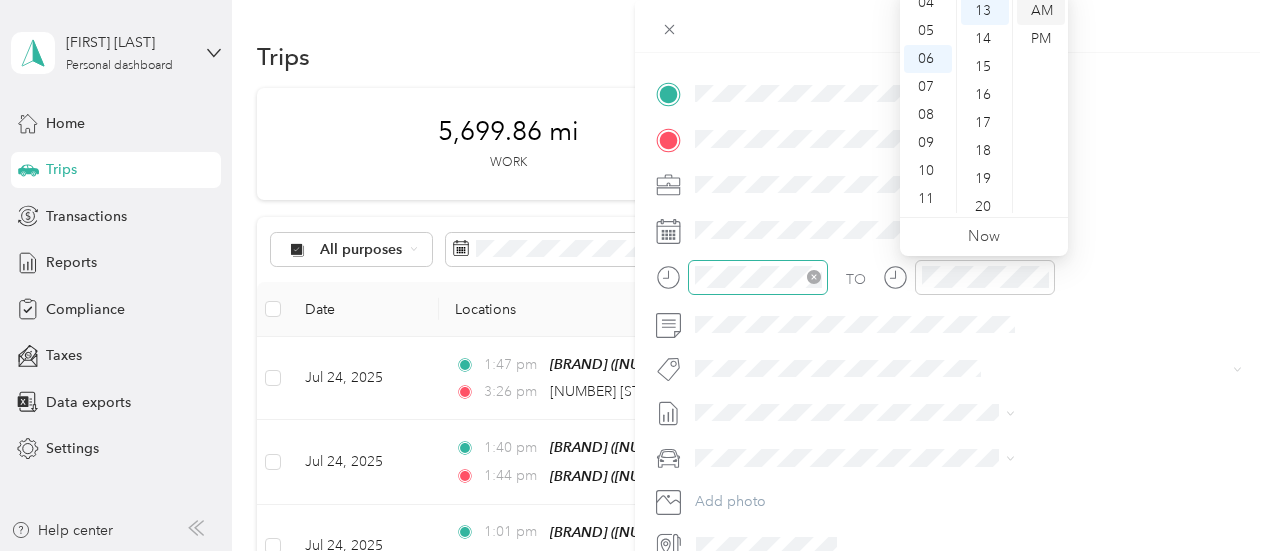click on "AM" at bounding box center [1041, 11] 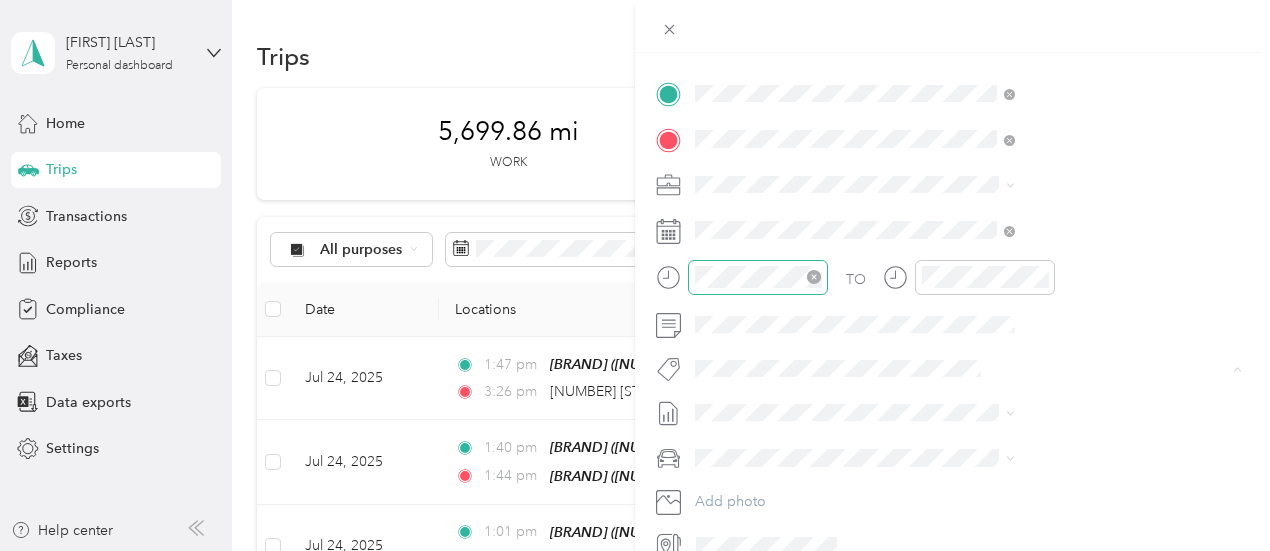 scroll, scrollTop: 0, scrollLeft: 0, axis: both 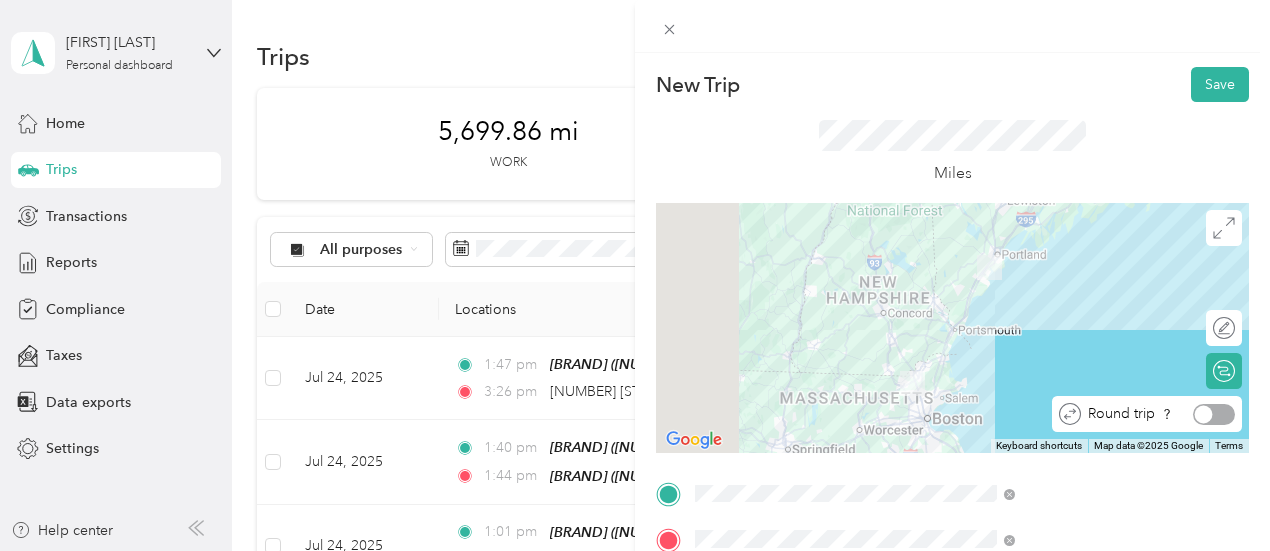 click at bounding box center [1214, 414] 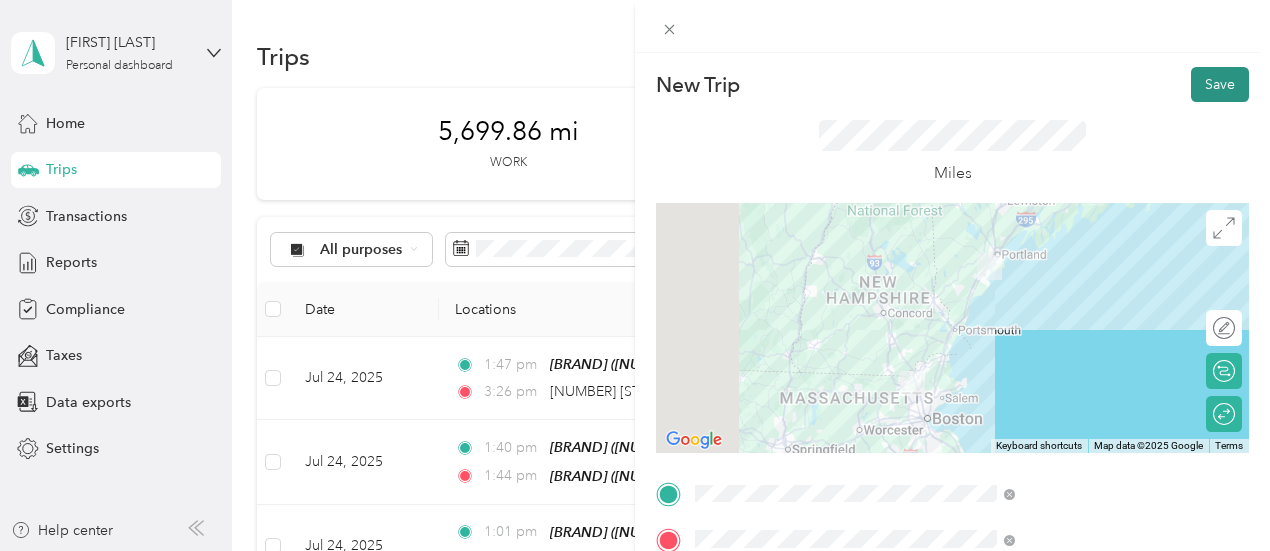 click on "Save" at bounding box center (1220, 84) 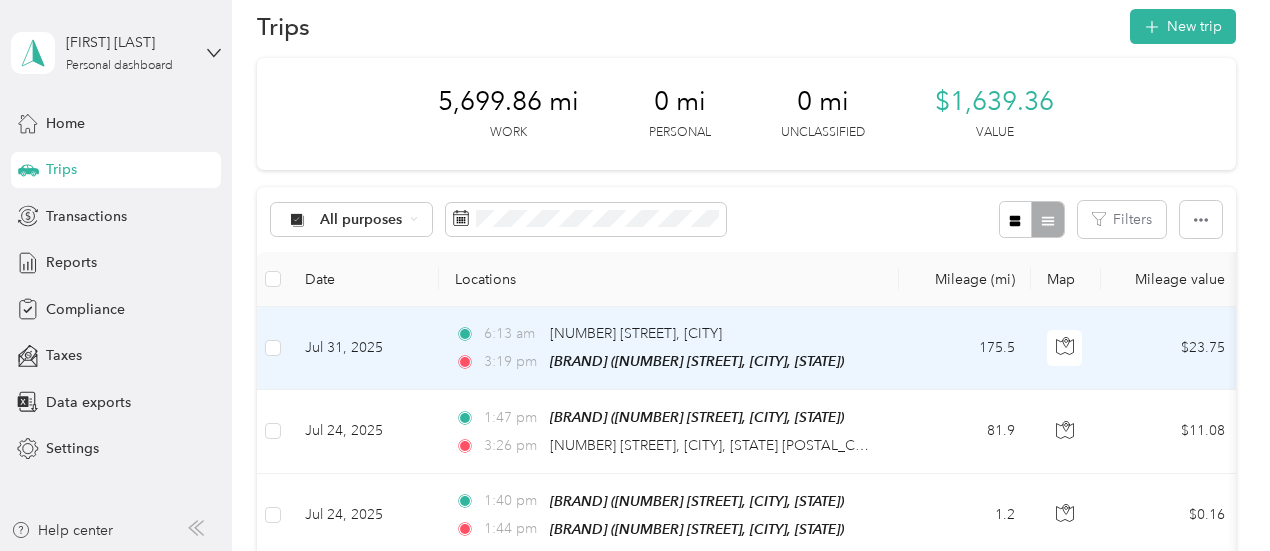 scroll, scrollTop: 0, scrollLeft: 0, axis: both 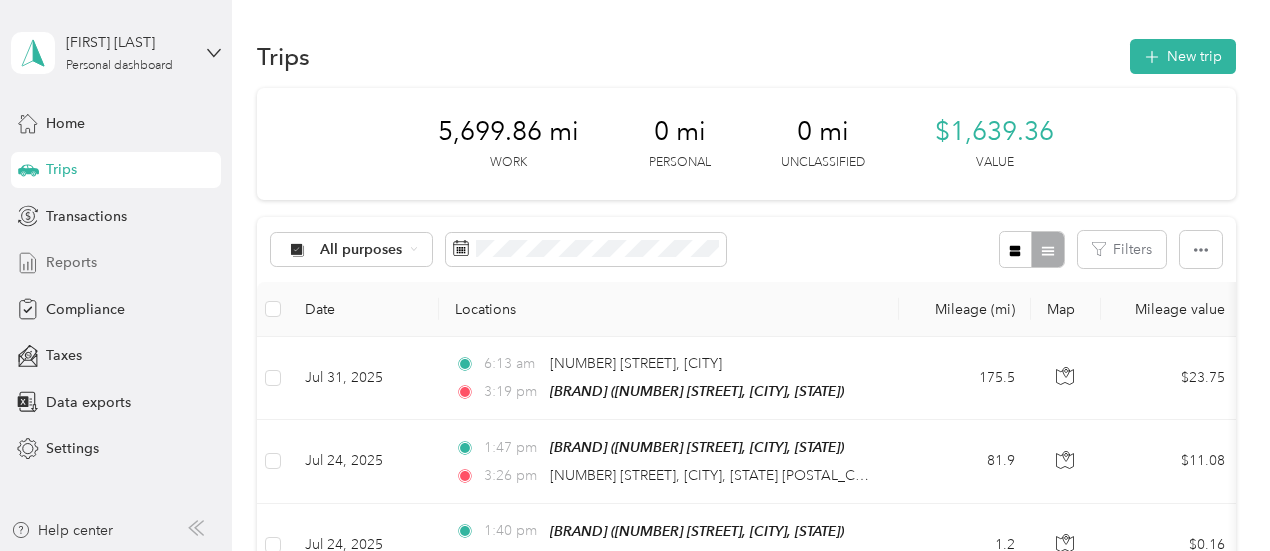 click on "Reports" at bounding box center (71, 262) 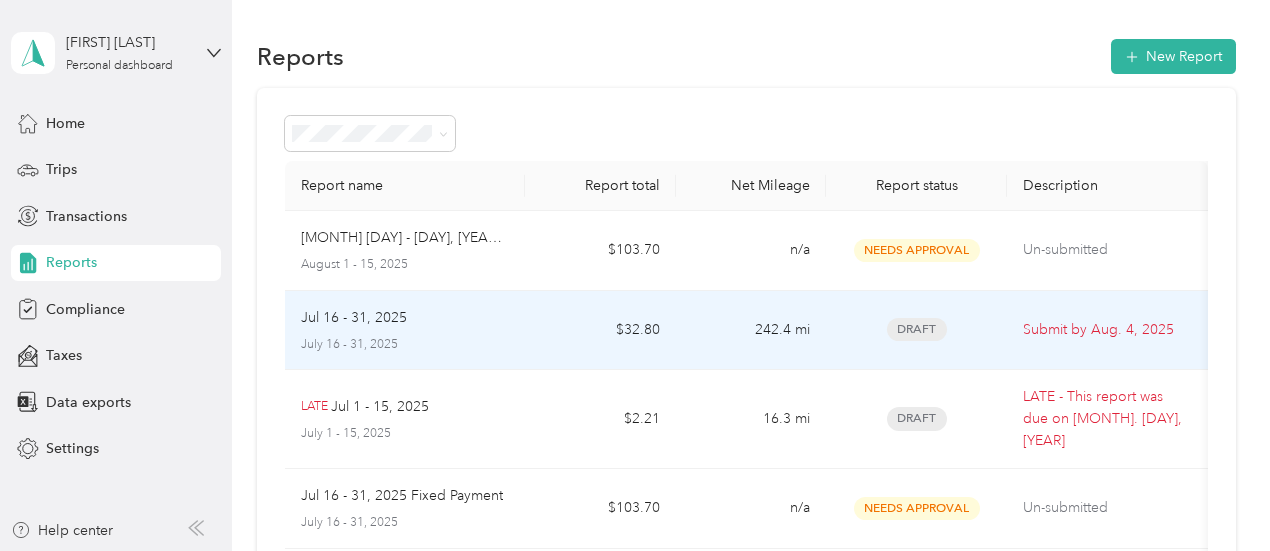 click on "Jul 16 - 31, 2025" at bounding box center [354, 318] 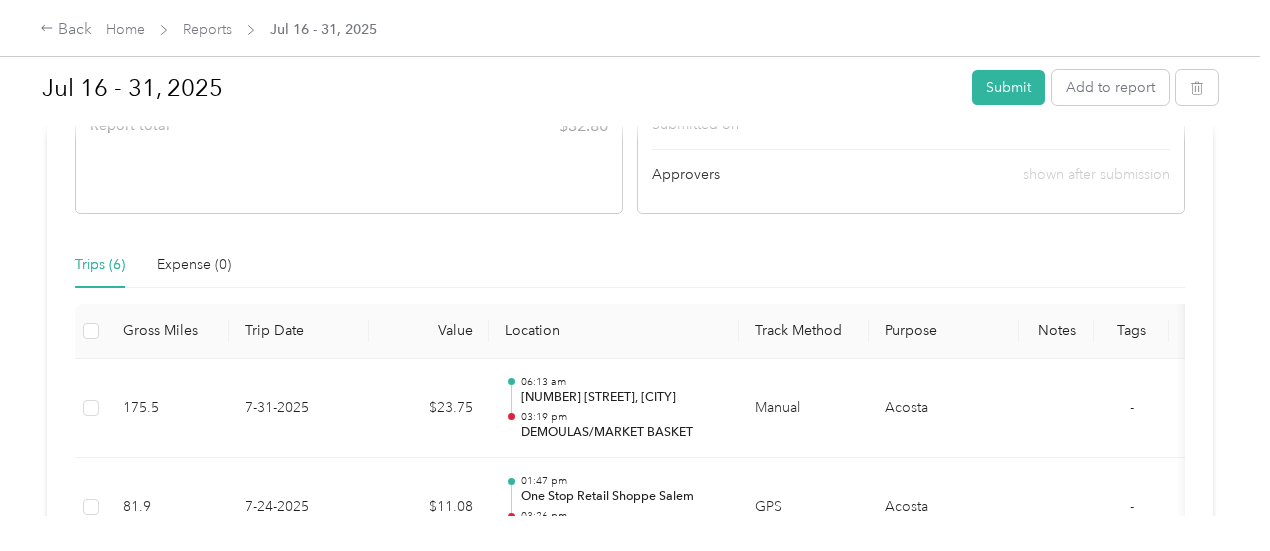 scroll, scrollTop: 500, scrollLeft: 0, axis: vertical 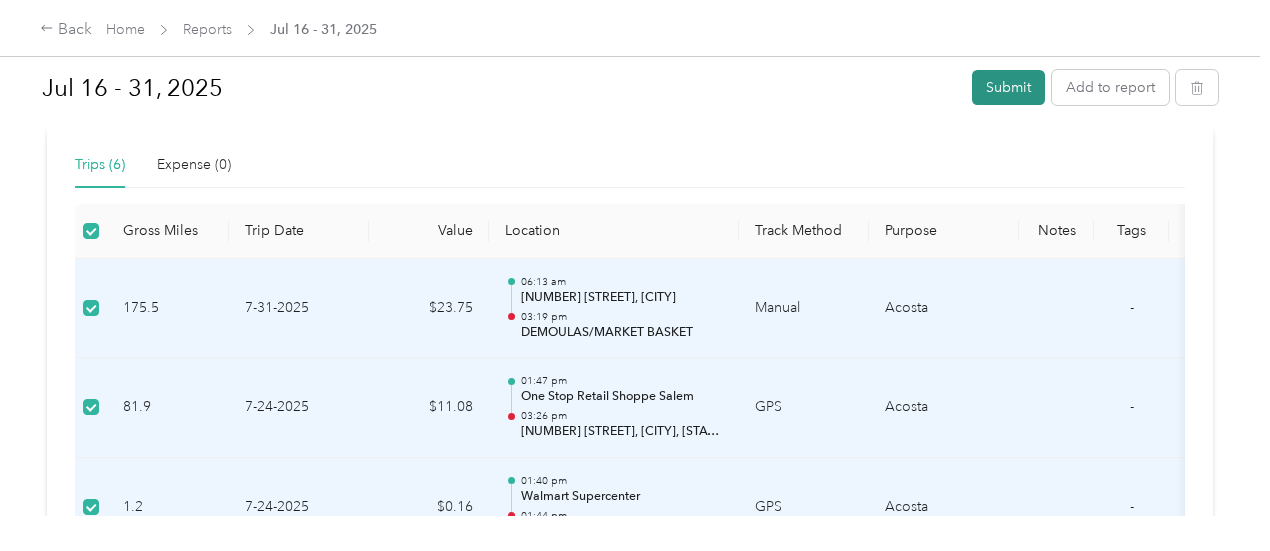 click on "Submit" at bounding box center (1008, 87) 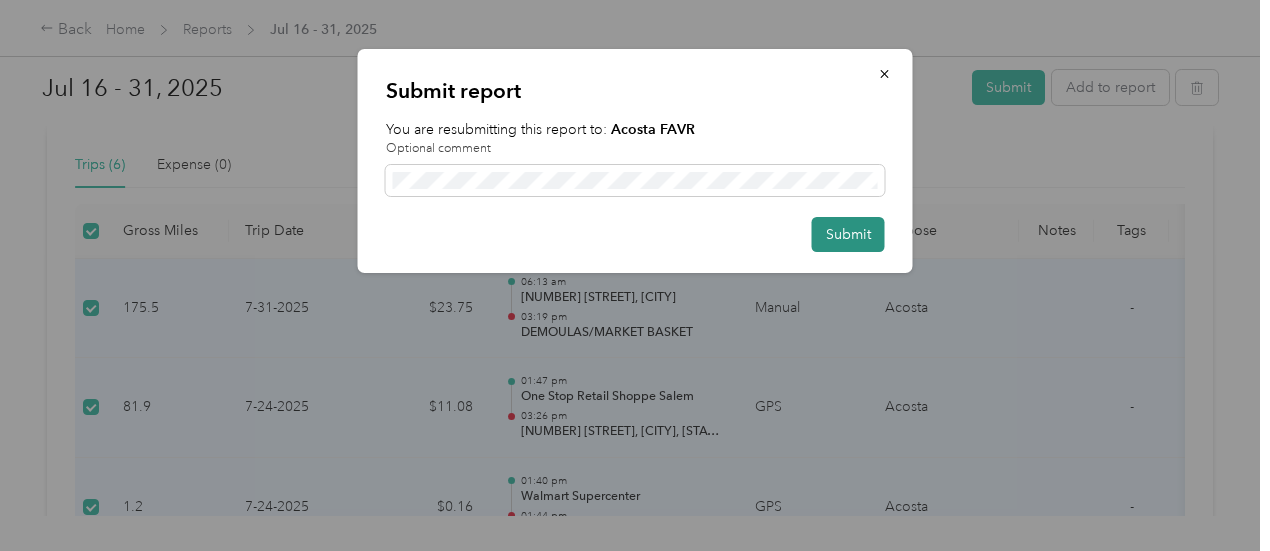 click on "Submit" at bounding box center (848, 234) 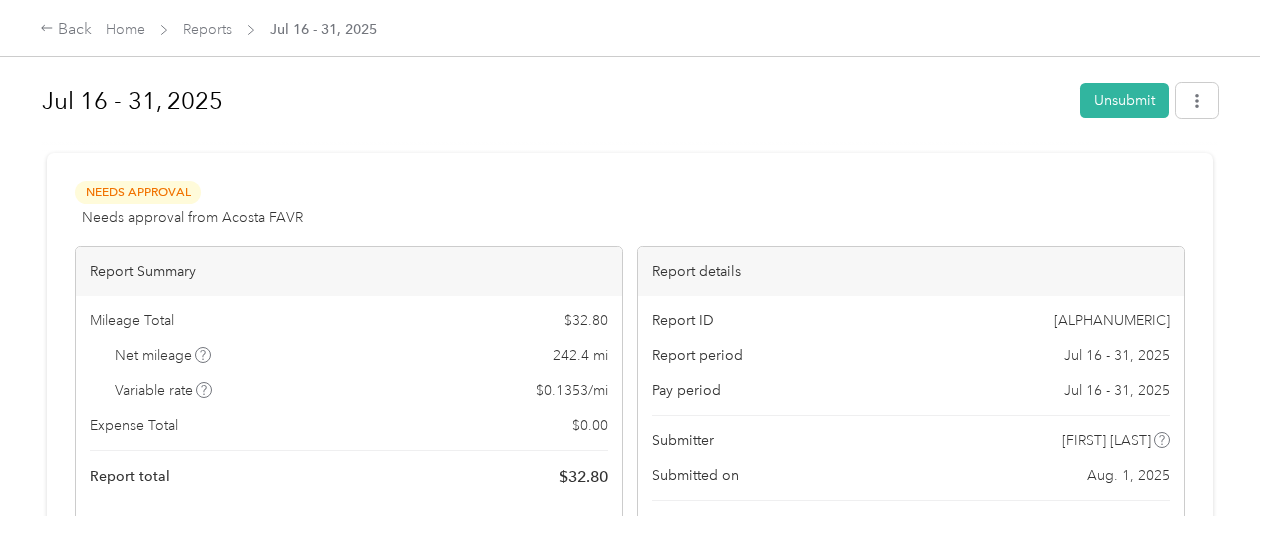 scroll, scrollTop: 0, scrollLeft: 0, axis: both 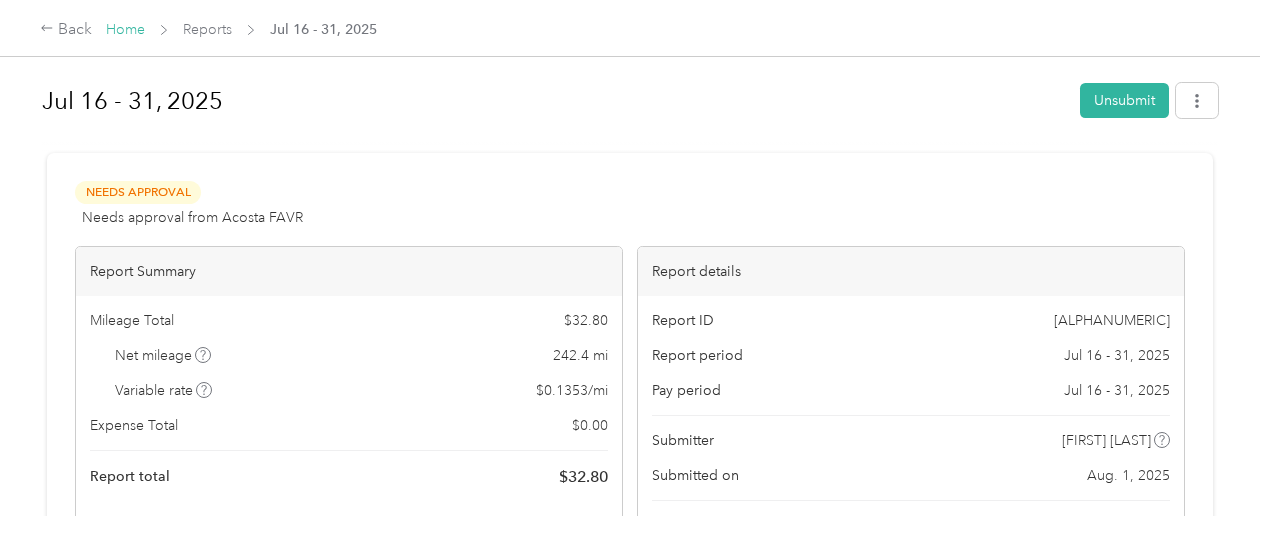 click on "Home" at bounding box center (125, 29) 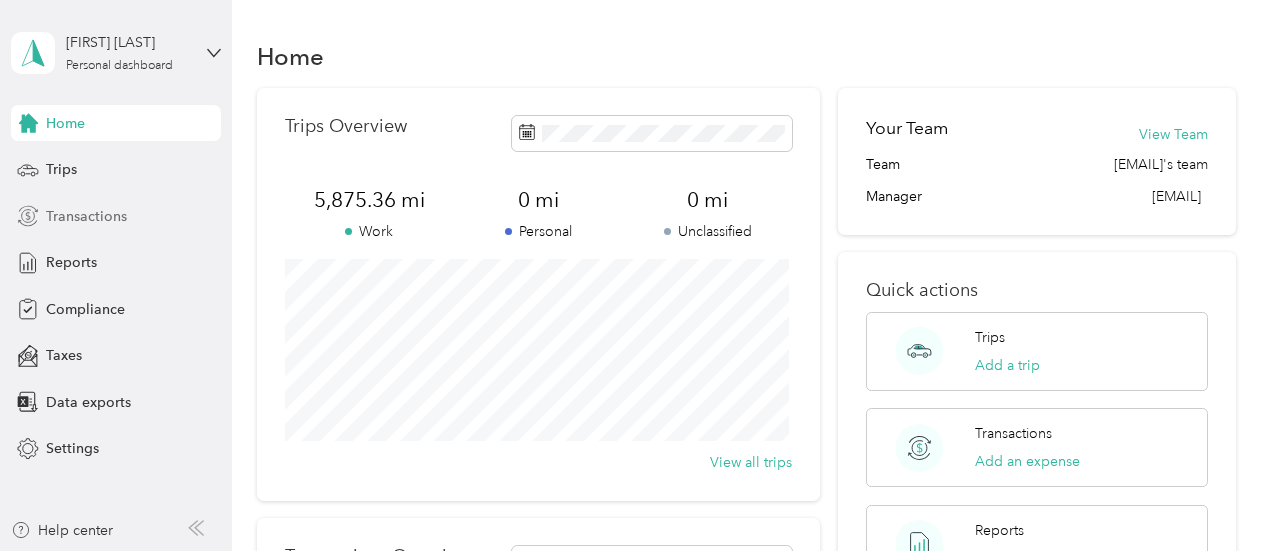 click on "Transactions" at bounding box center (86, 216) 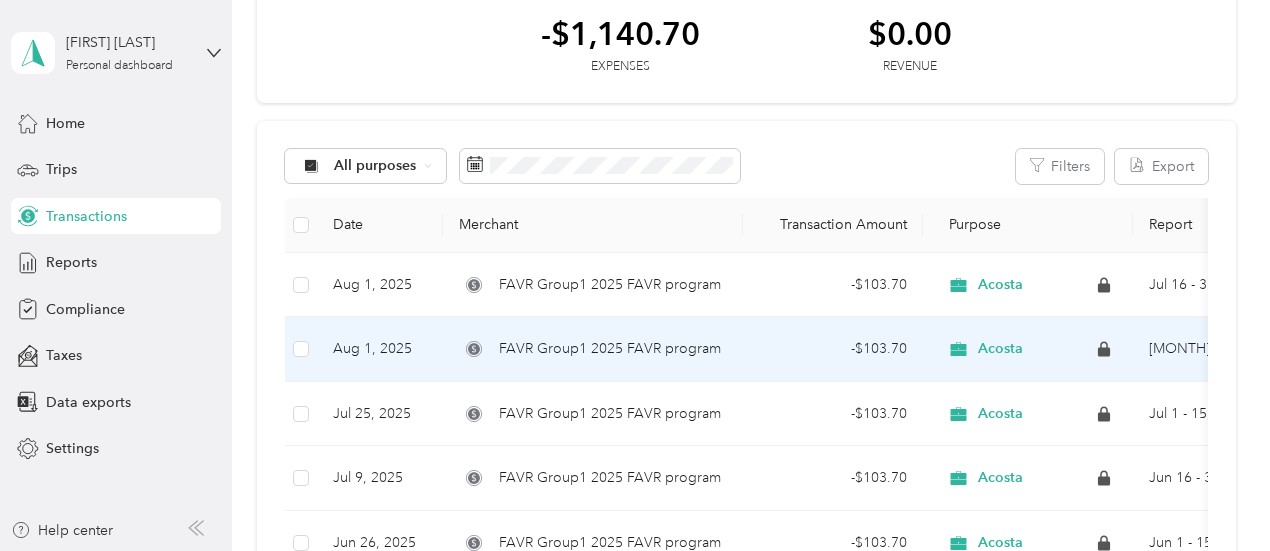 scroll, scrollTop: 0, scrollLeft: 0, axis: both 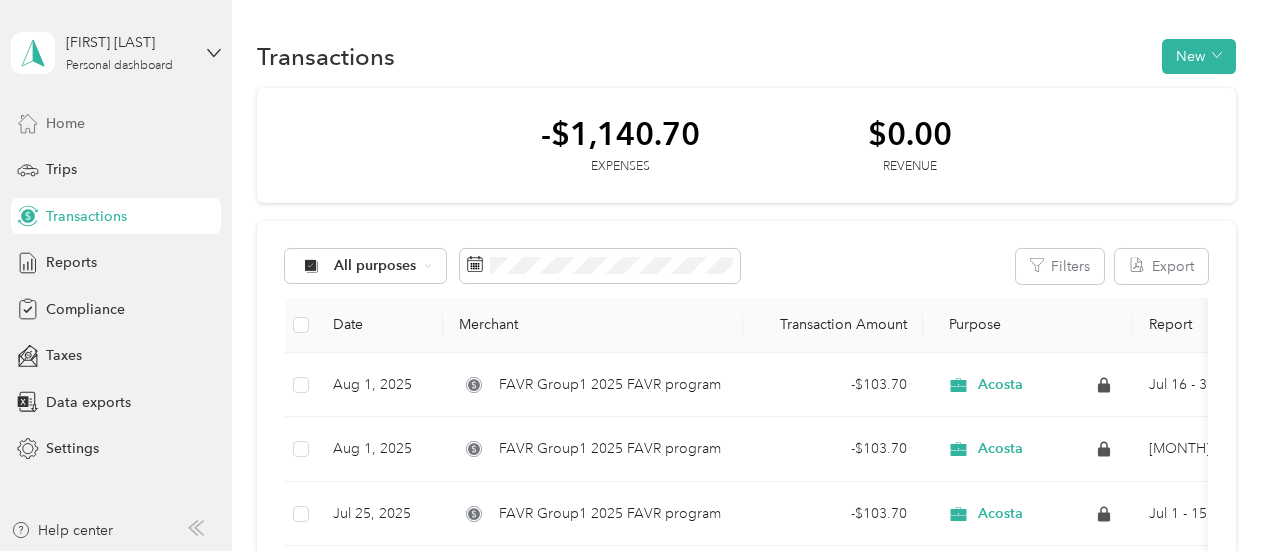 click on "Home" at bounding box center (65, 123) 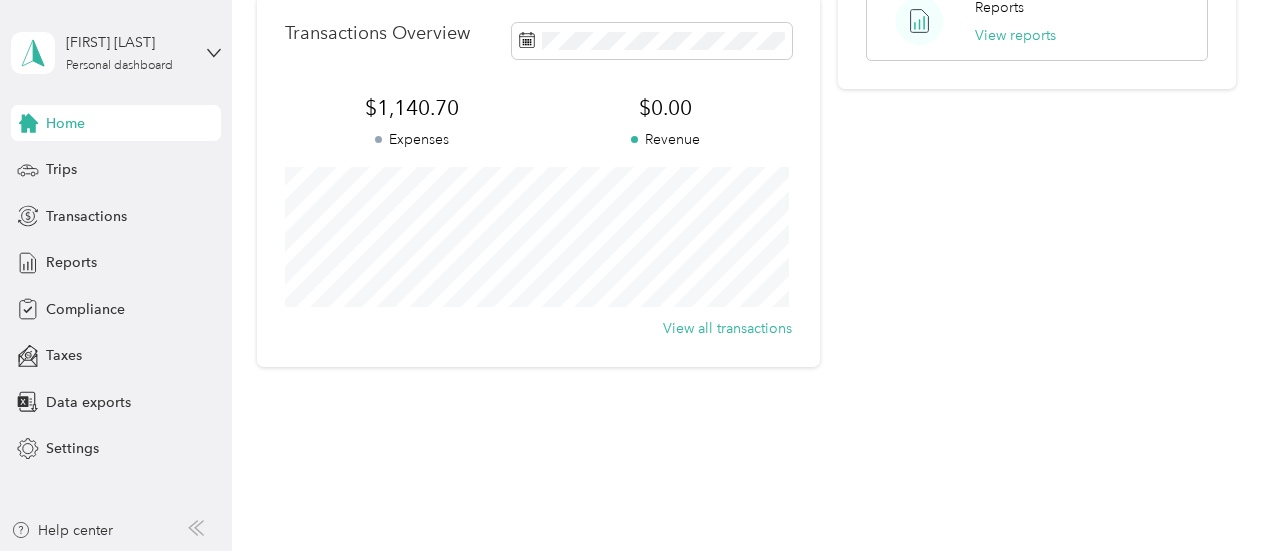 scroll, scrollTop: 546, scrollLeft: 0, axis: vertical 